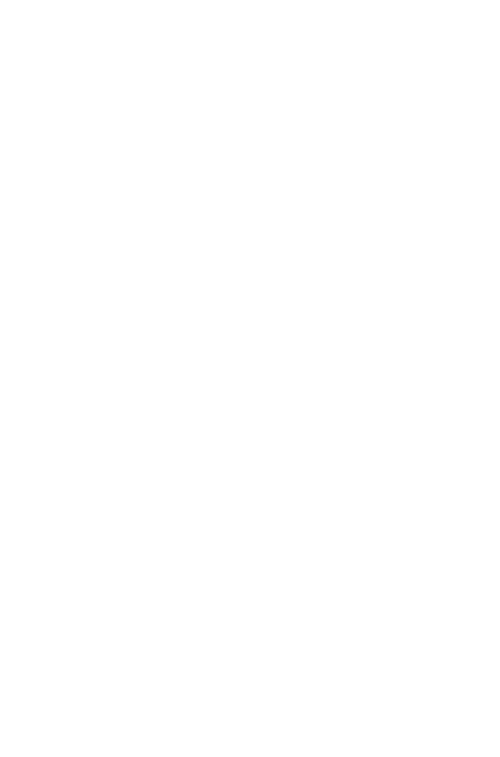 scroll, scrollTop: 0, scrollLeft: 0, axis: both 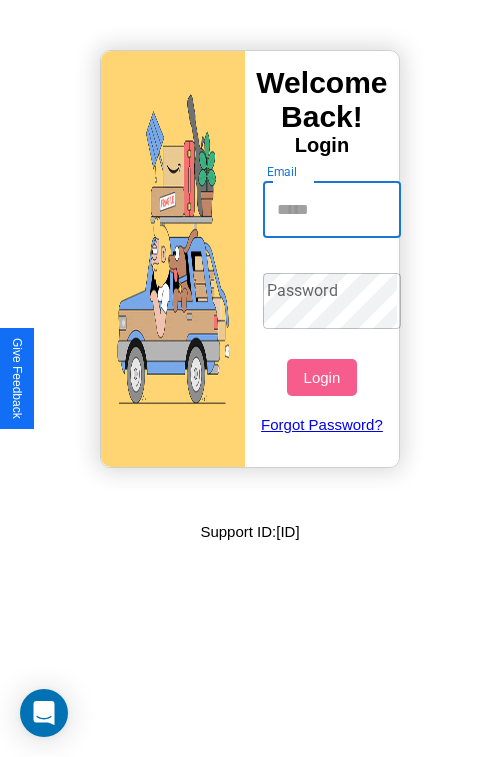 click on "Email" at bounding box center (332, 210) 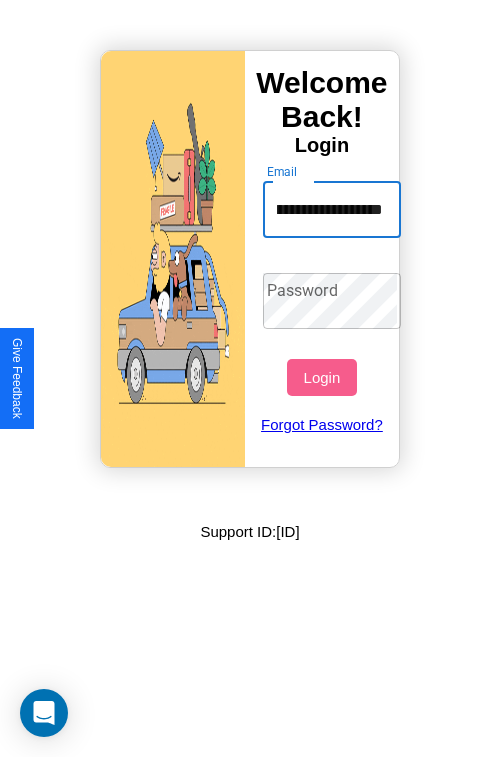 scroll, scrollTop: 0, scrollLeft: 104, axis: horizontal 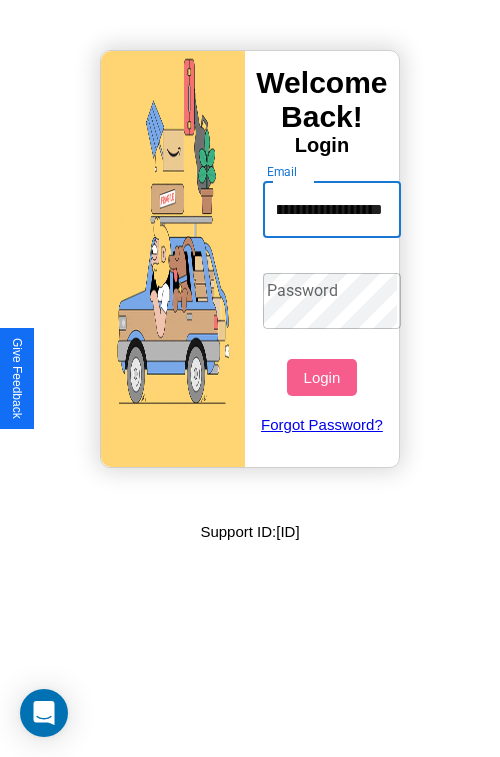 type on "**********" 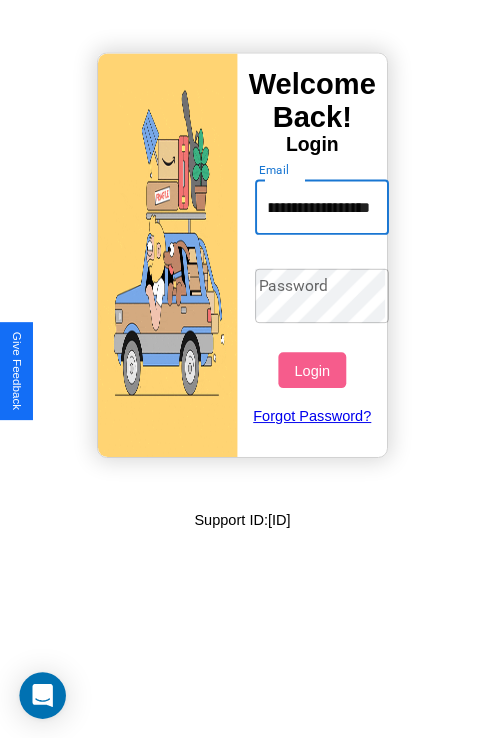 scroll, scrollTop: 0, scrollLeft: 0, axis: both 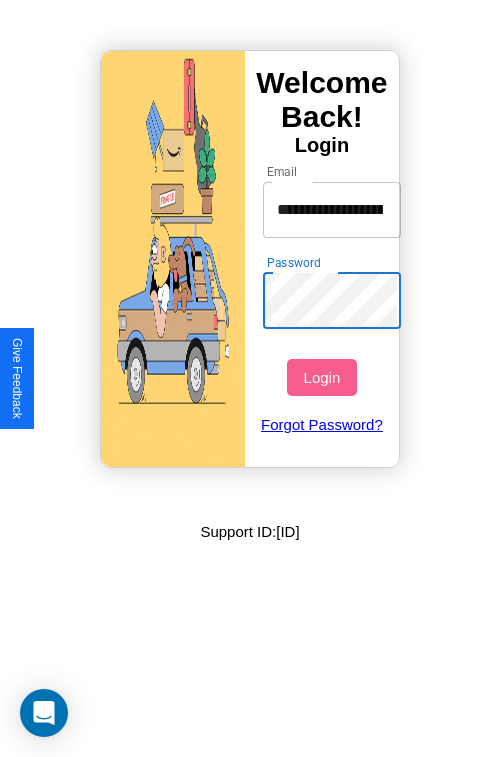 click on "Login" at bounding box center [321, 377] 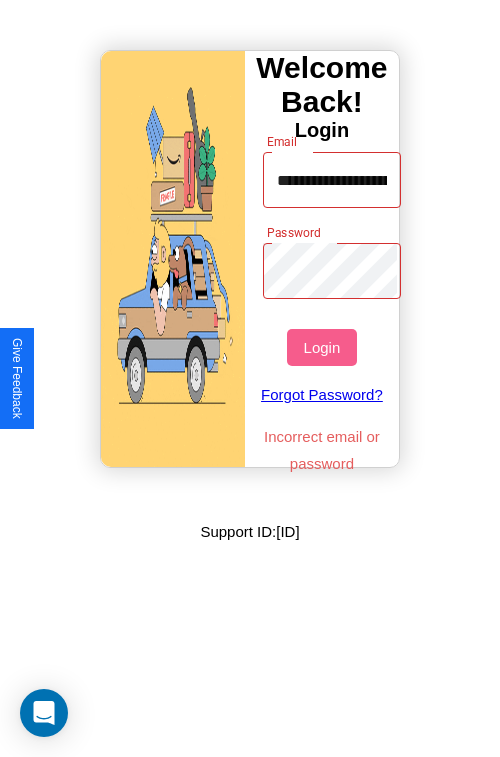 click on "Login" at bounding box center (321, 347) 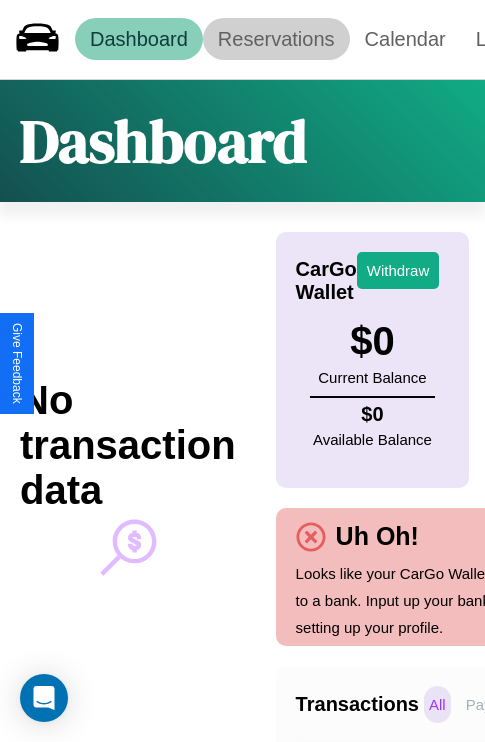 click on "Reservations" at bounding box center [276, 39] 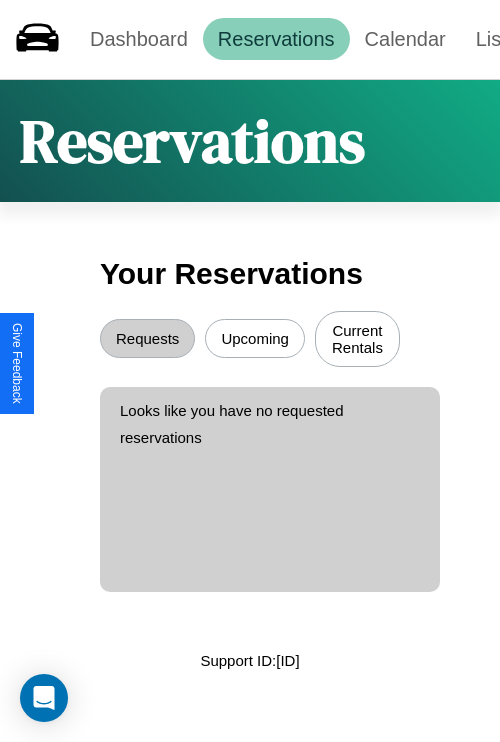 click on "Upcoming" at bounding box center (255, 338) 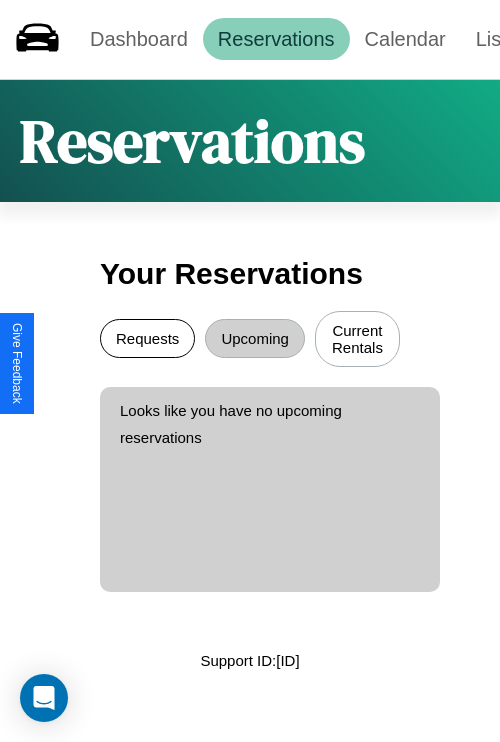 click on "Requests" at bounding box center (147, 338) 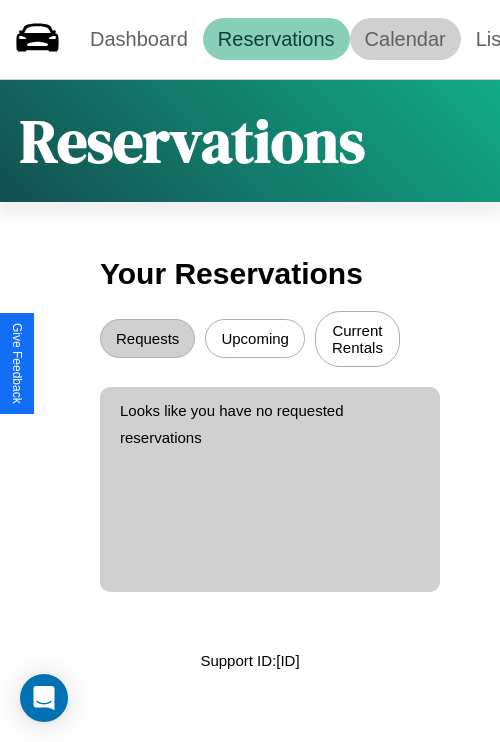 click on "Calendar" at bounding box center [405, 39] 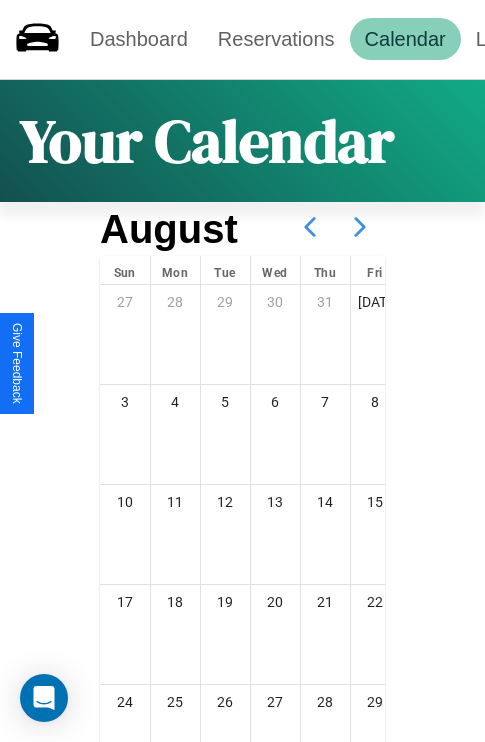 click 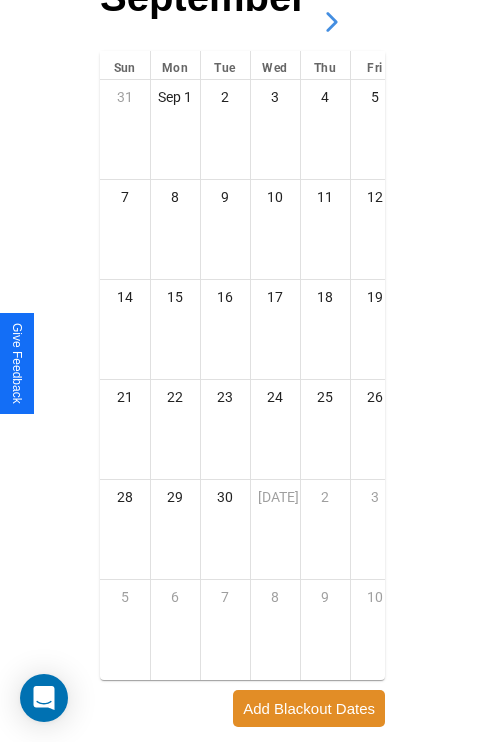 scroll, scrollTop: 296, scrollLeft: 0, axis: vertical 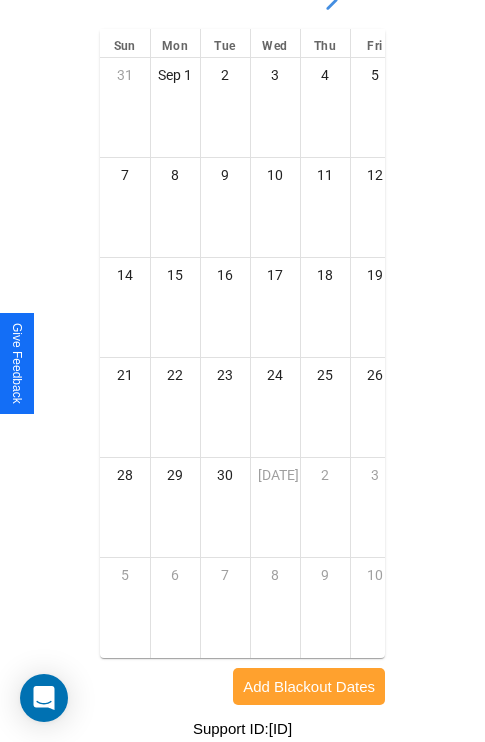 click on "Add Blackout Dates" at bounding box center (309, 686) 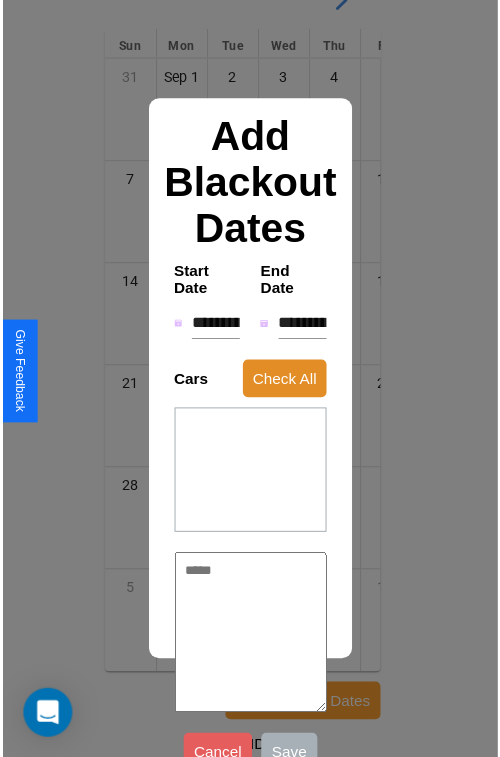 scroll, scrollTop: 281, scrollLeft: 0, axis: vertical 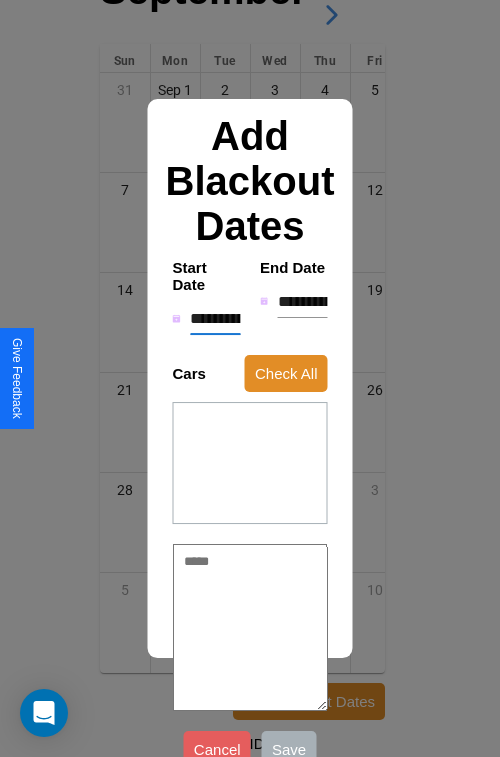 click on "**********" at bounding box center [215, 319] 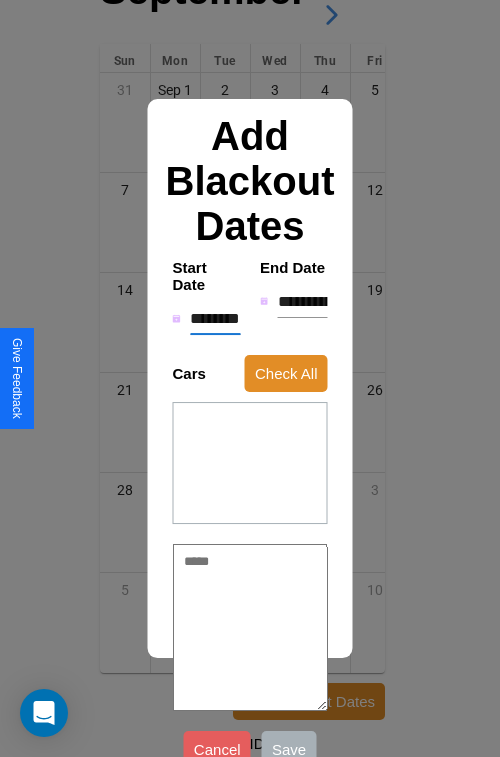 type on "*" 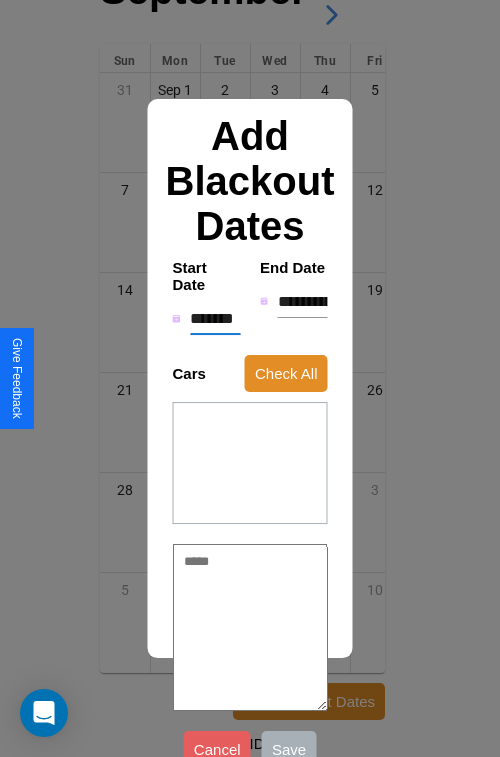 type on "*" 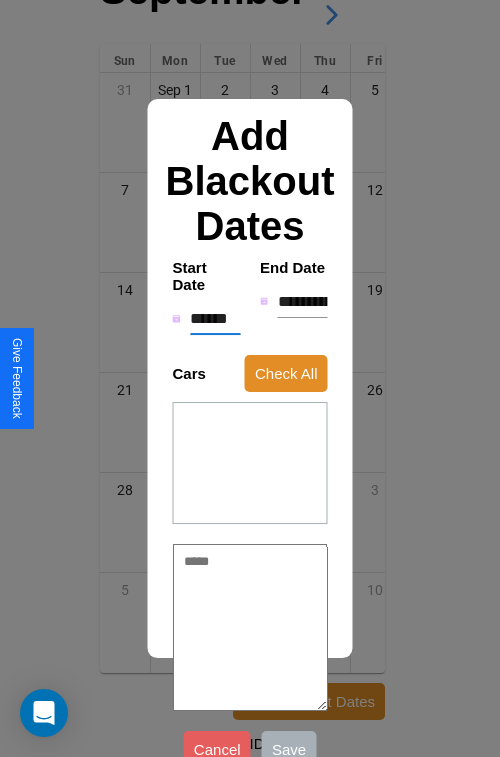 type on "*" 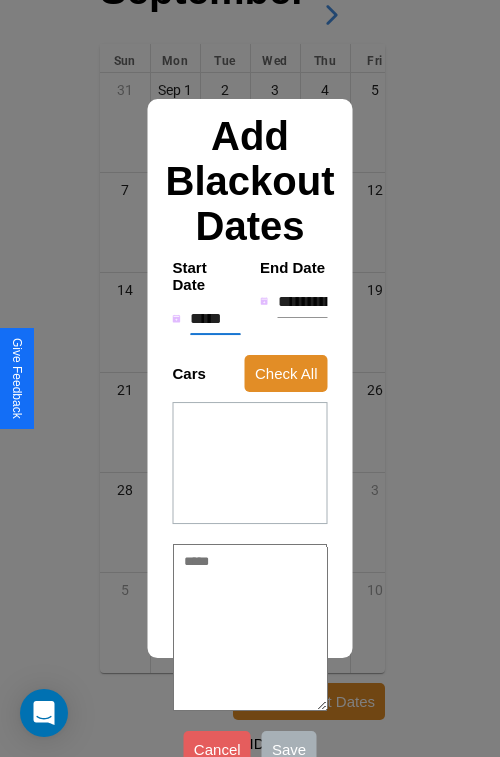 type on "*" 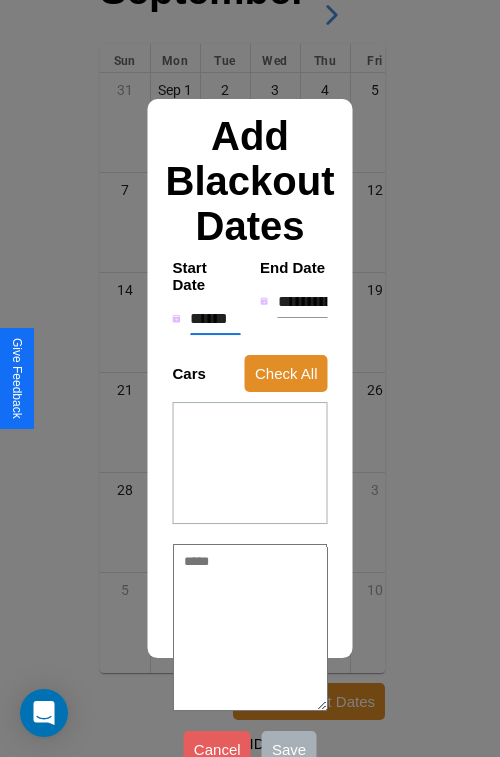 type on "*" 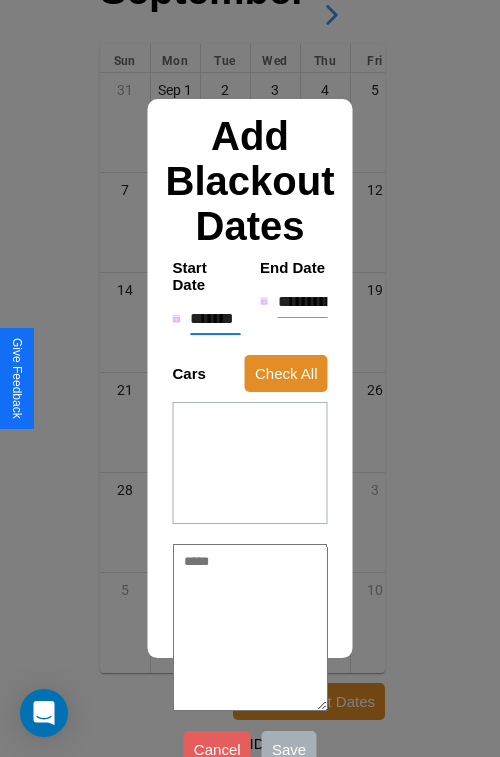 type on "*" 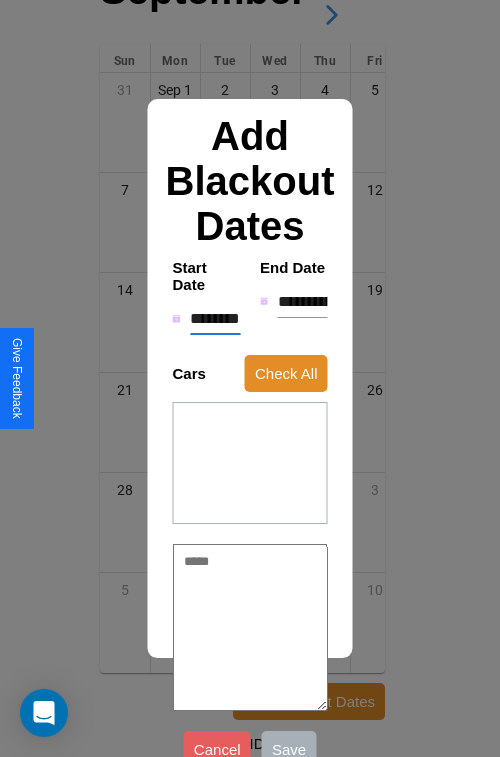 type on "*" 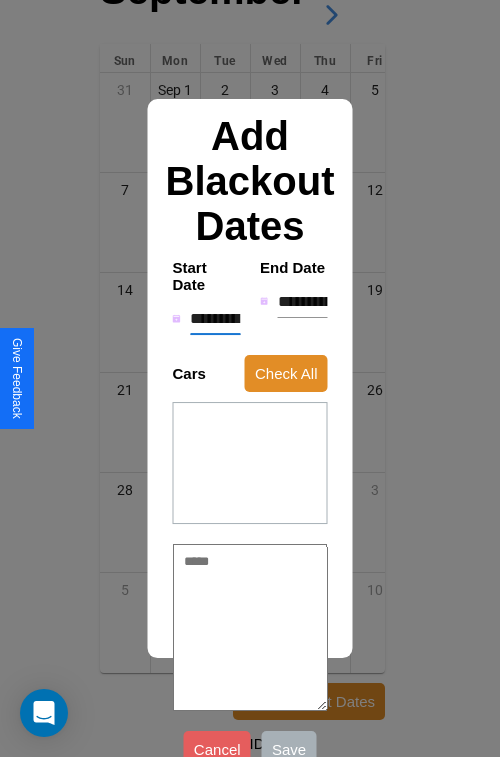 type on "*" 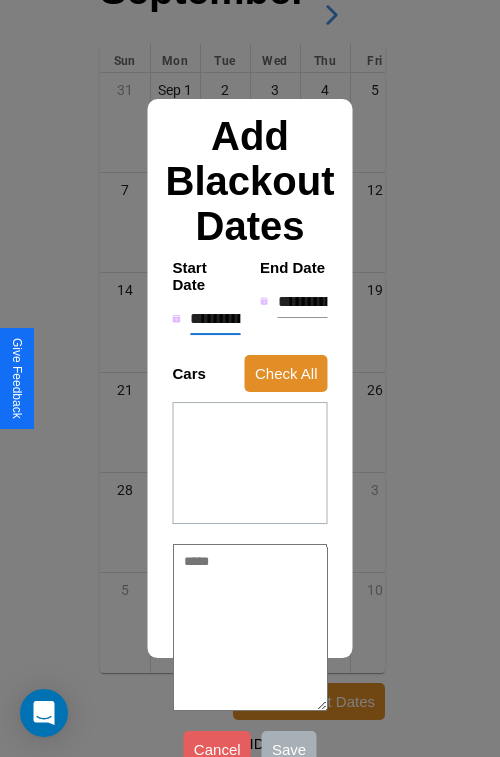 type on "*" 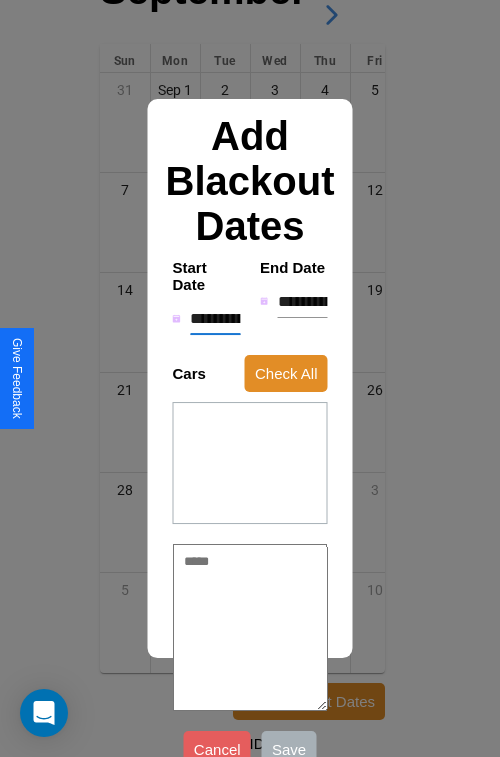 type on "*" 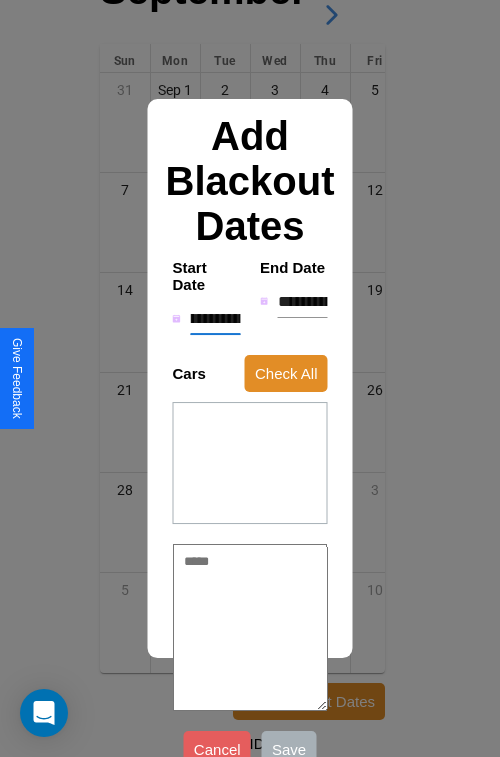 type on "**********" 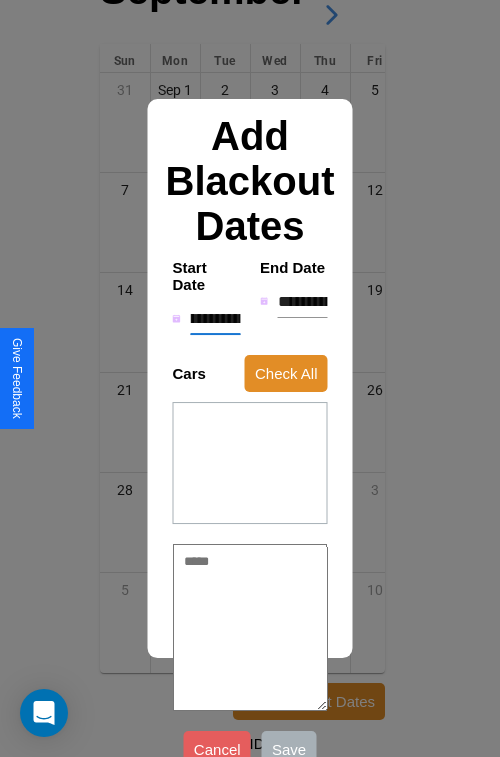type on "*" 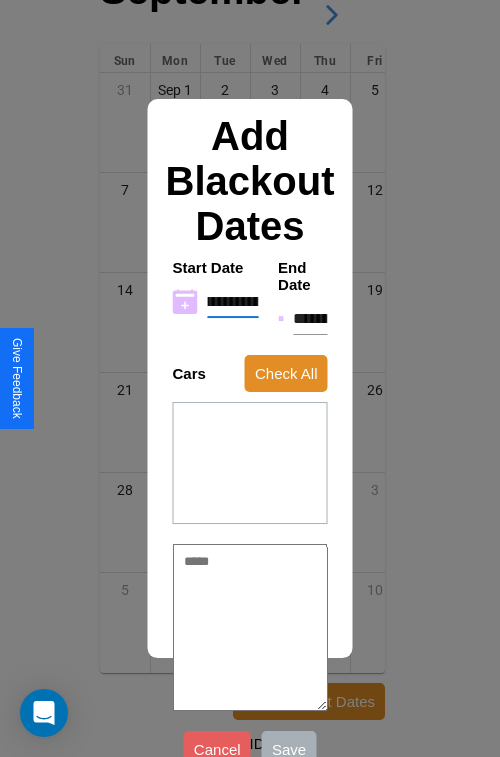 type on "**********" 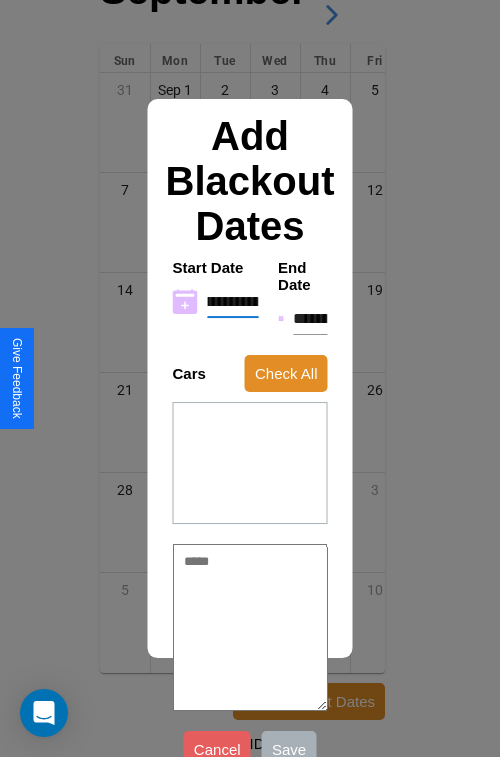 type on "*" 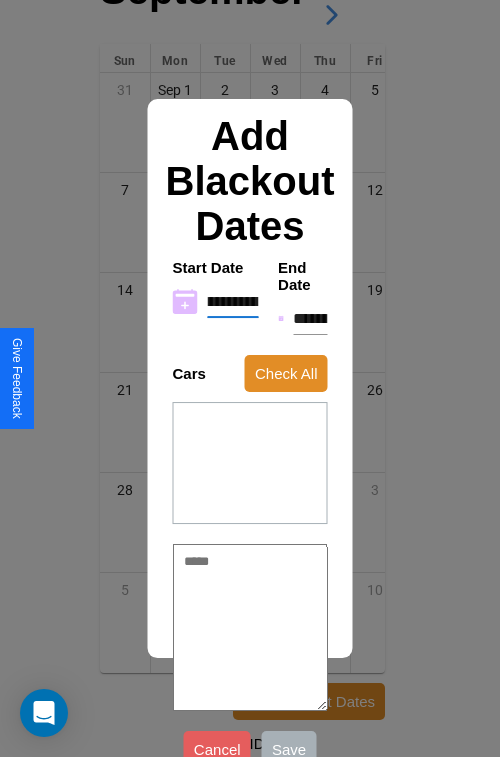 type on "**********" 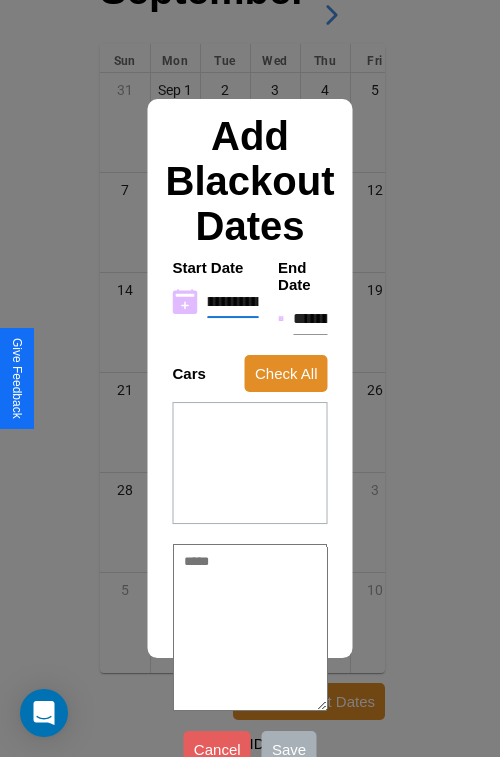 type on "*" 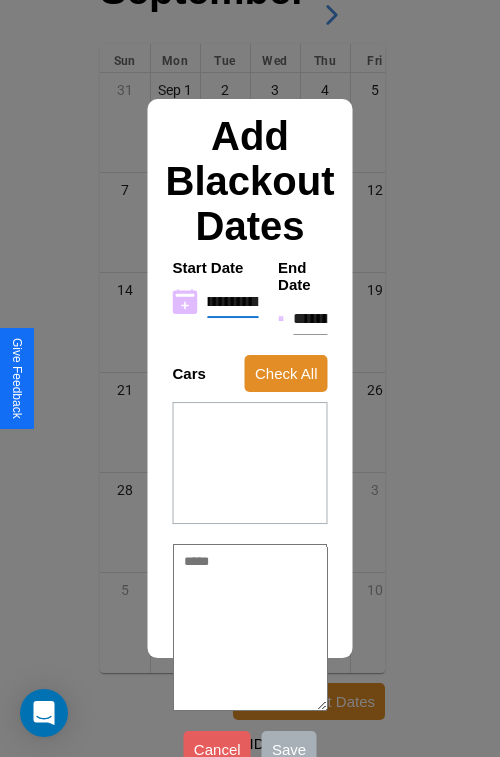 type on "**********" 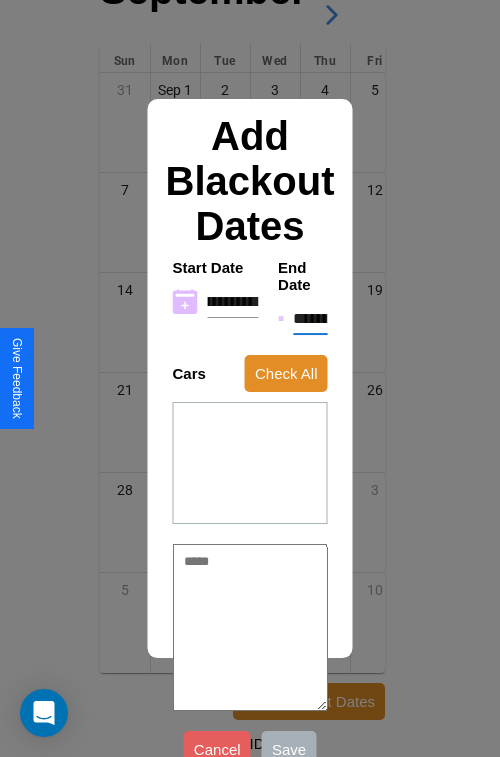scroll, scrollTop: 0, scrollLeft: 0, axis: both 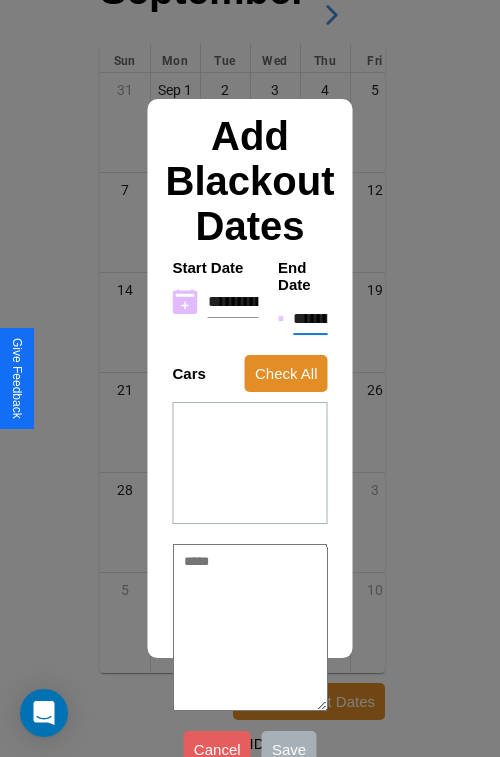 click on "**********" at bounding box center (310, 319) 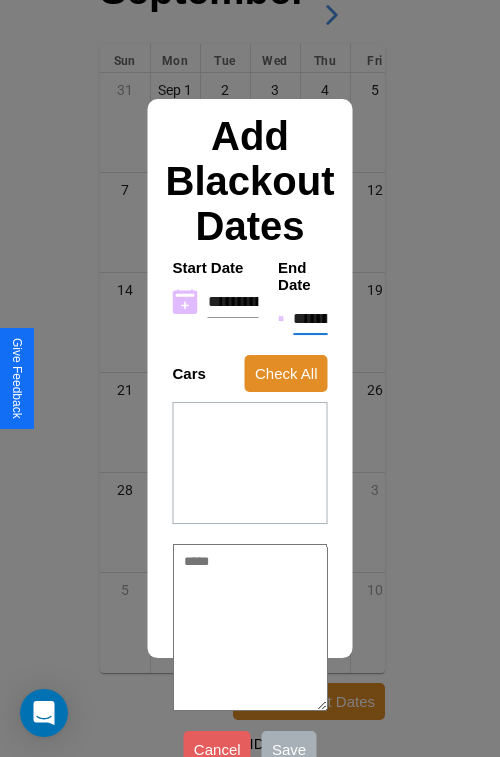 type on "*" 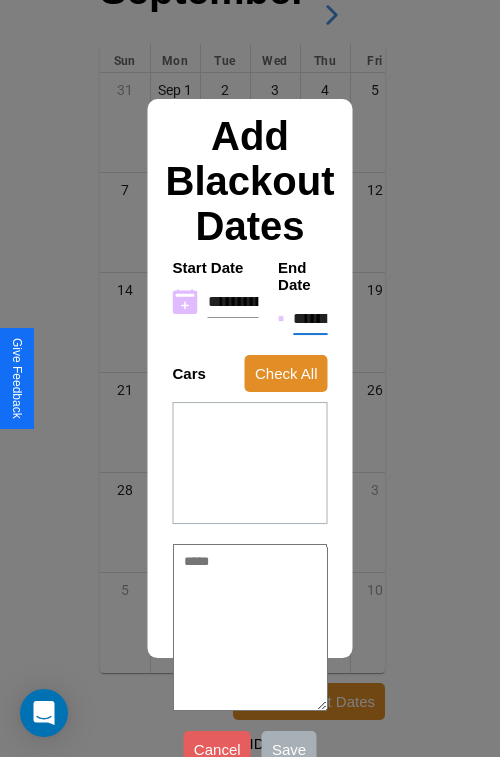 type on "*" 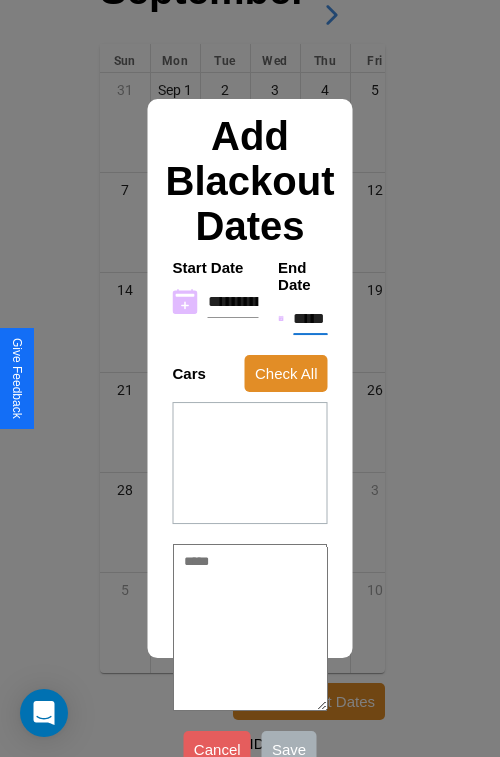 type on "*" 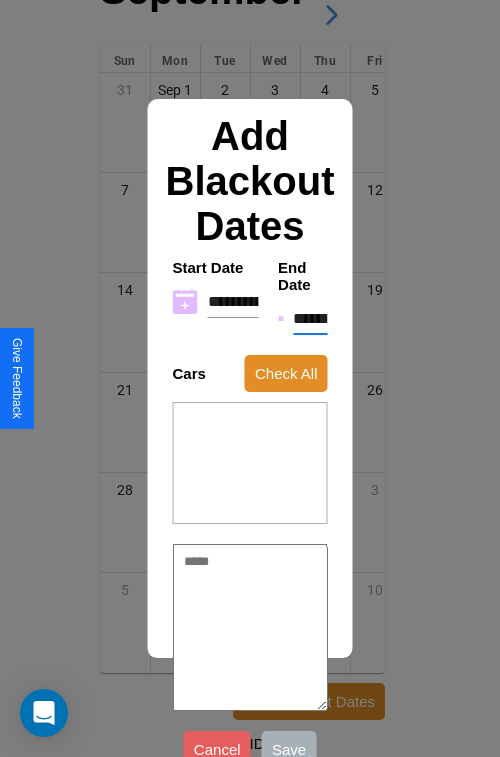 type on "*" 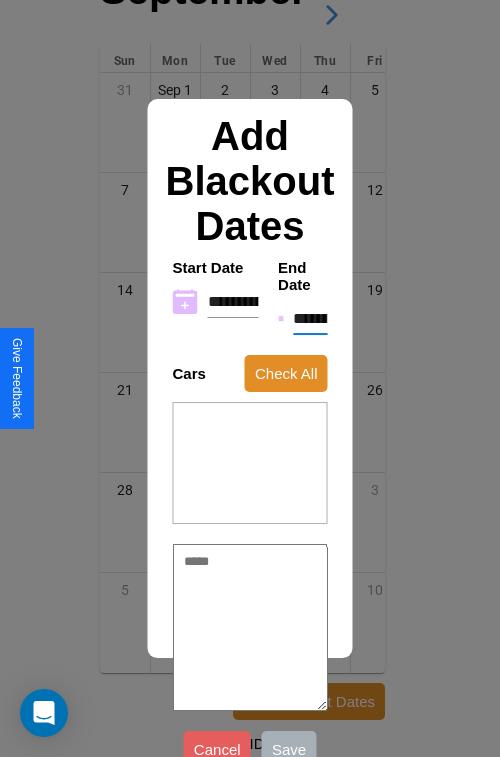 type on "*" 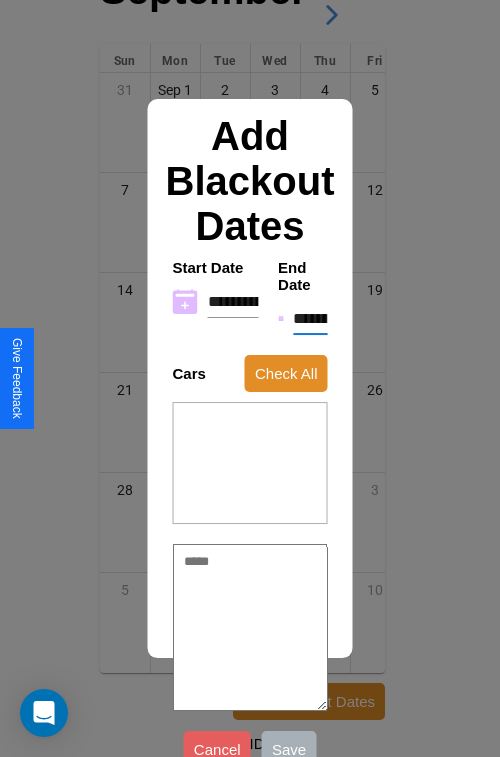 type on "*" 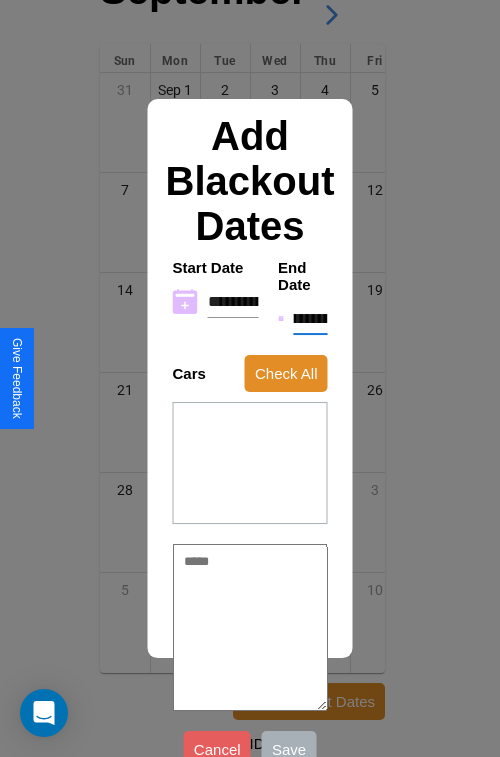 type on "**********" 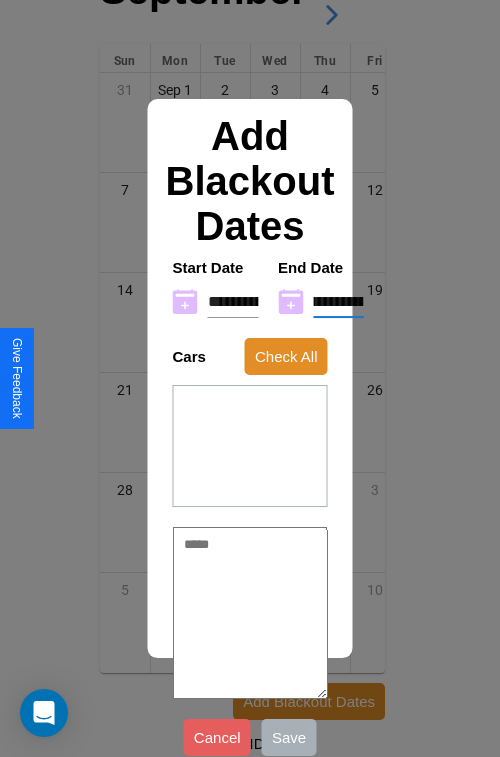 type on "**********" 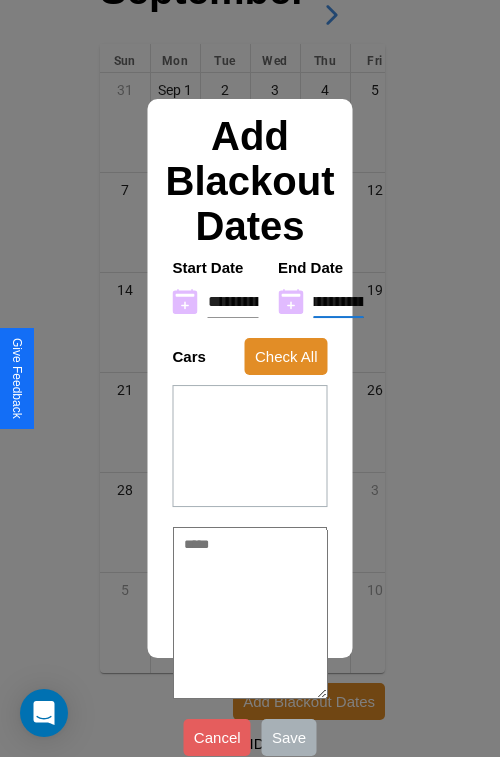type on "*" 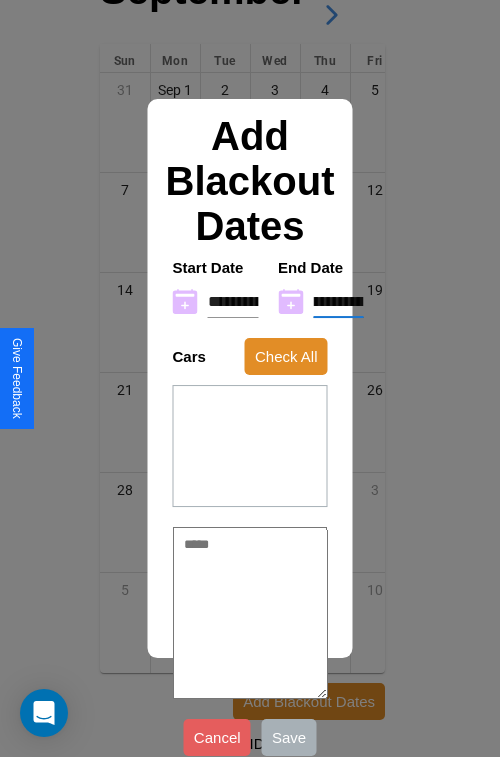 type on "**********" 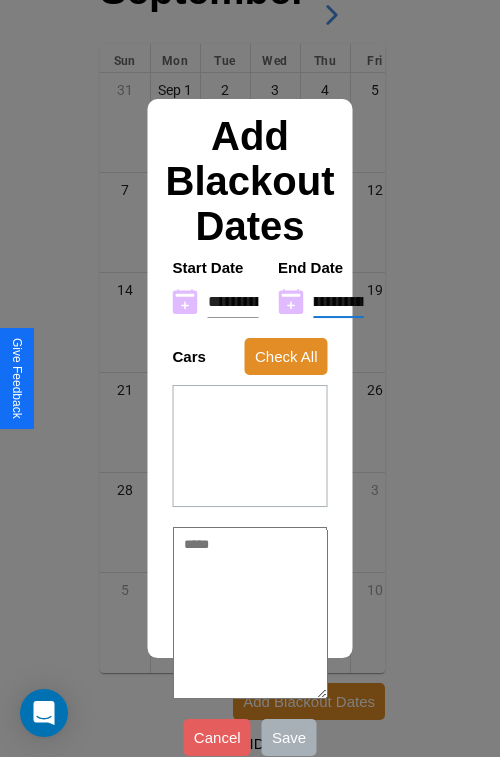 type on "*" 